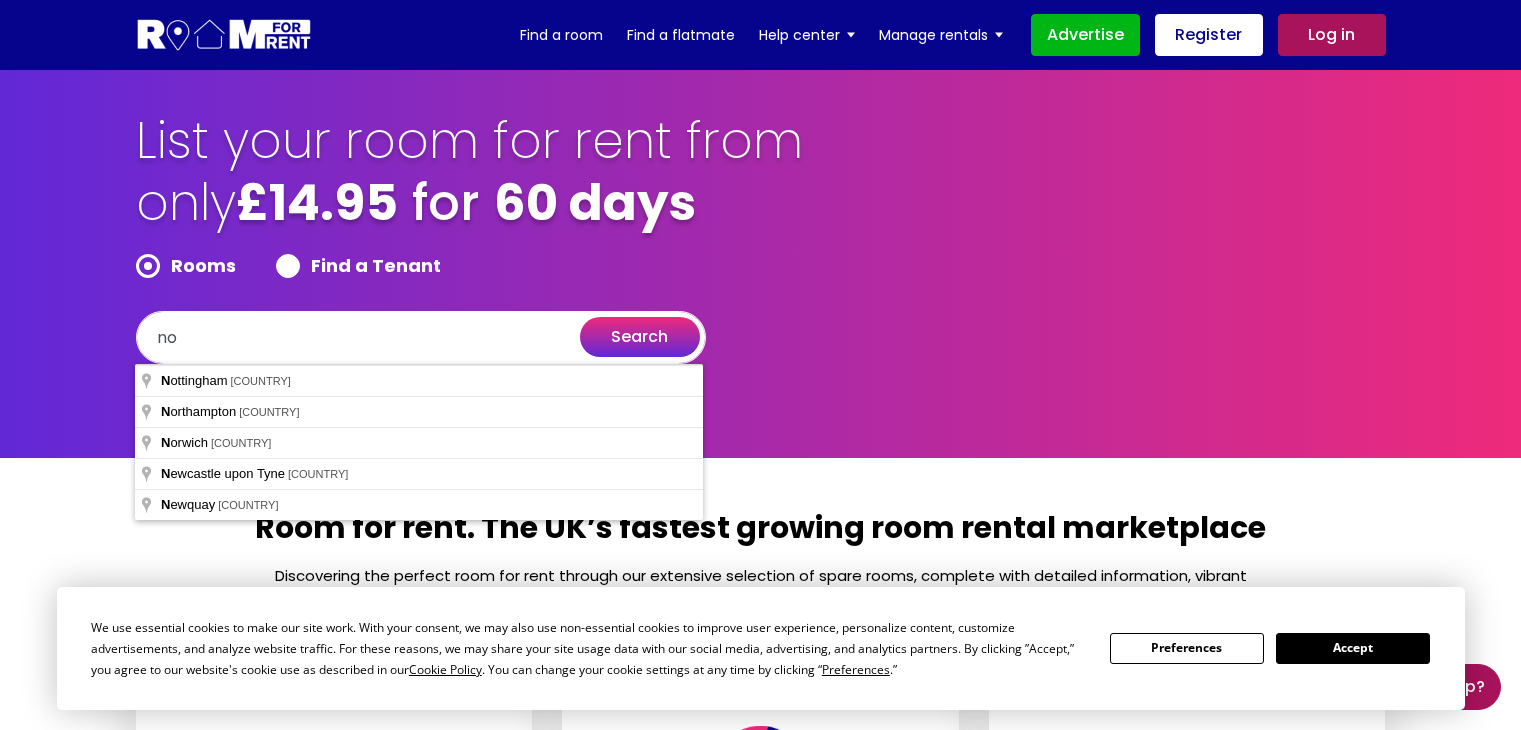 scroll, scrollTop: 0, scrollLeft: 0, axis: both 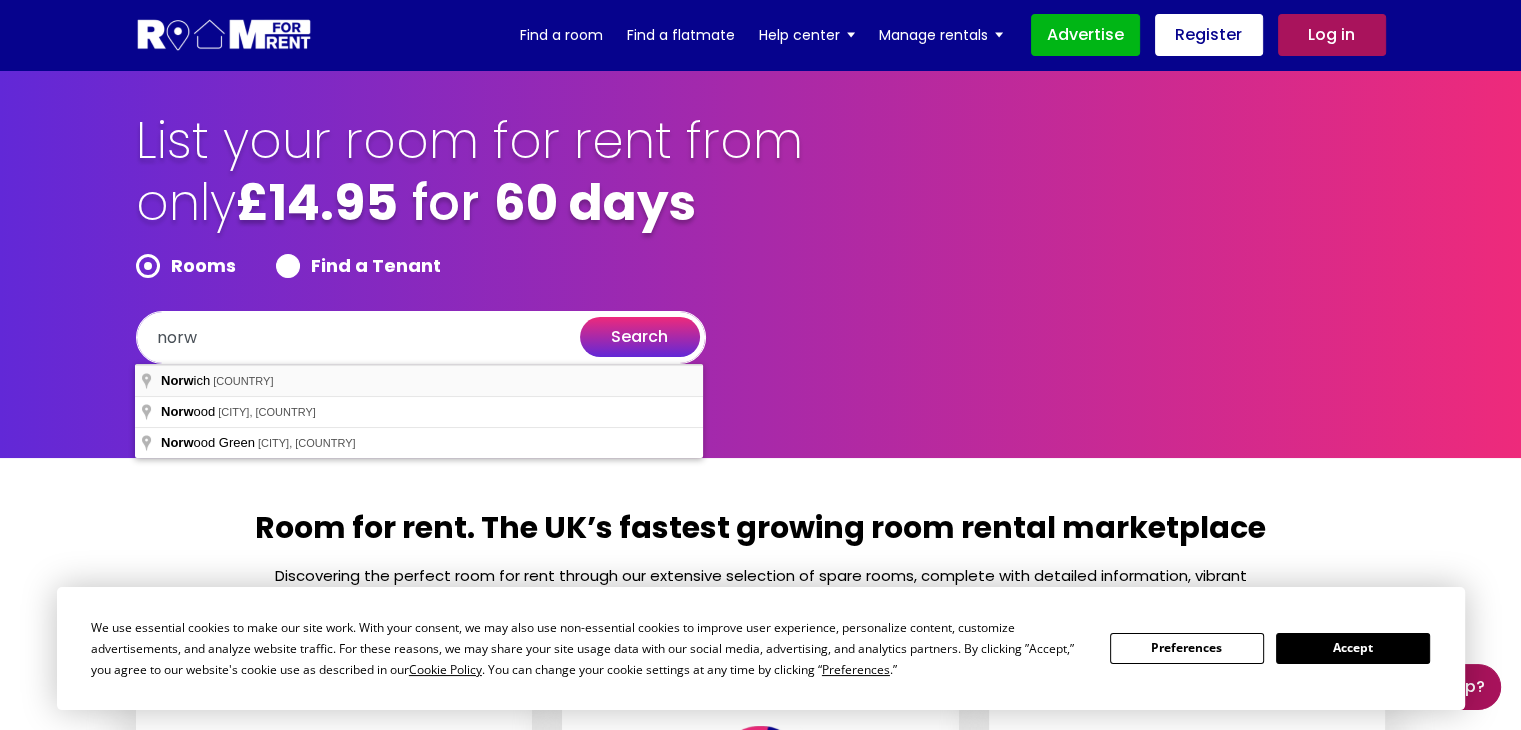 type on "[CITY], [COUNTRY]" 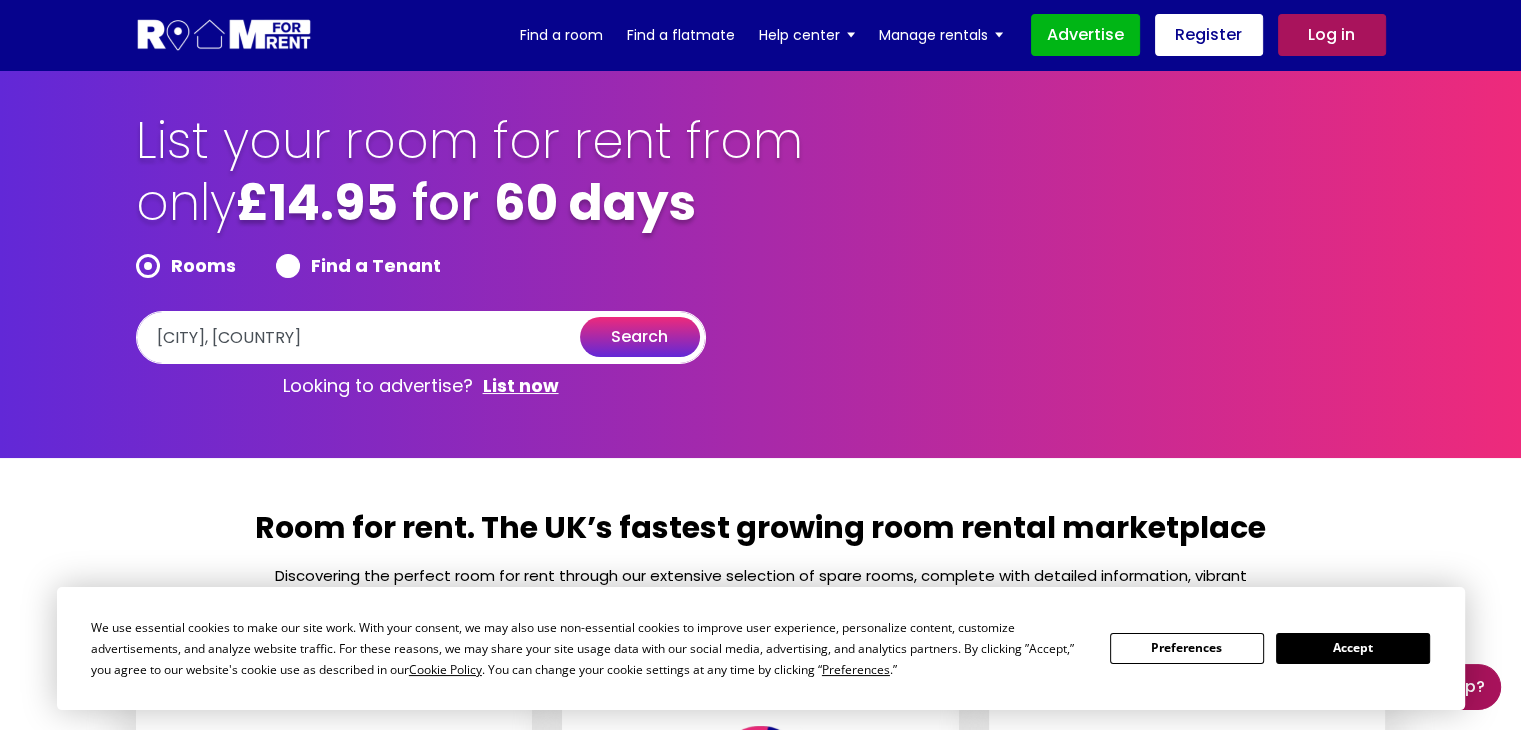click on "search" at bounding box center [640, 337] 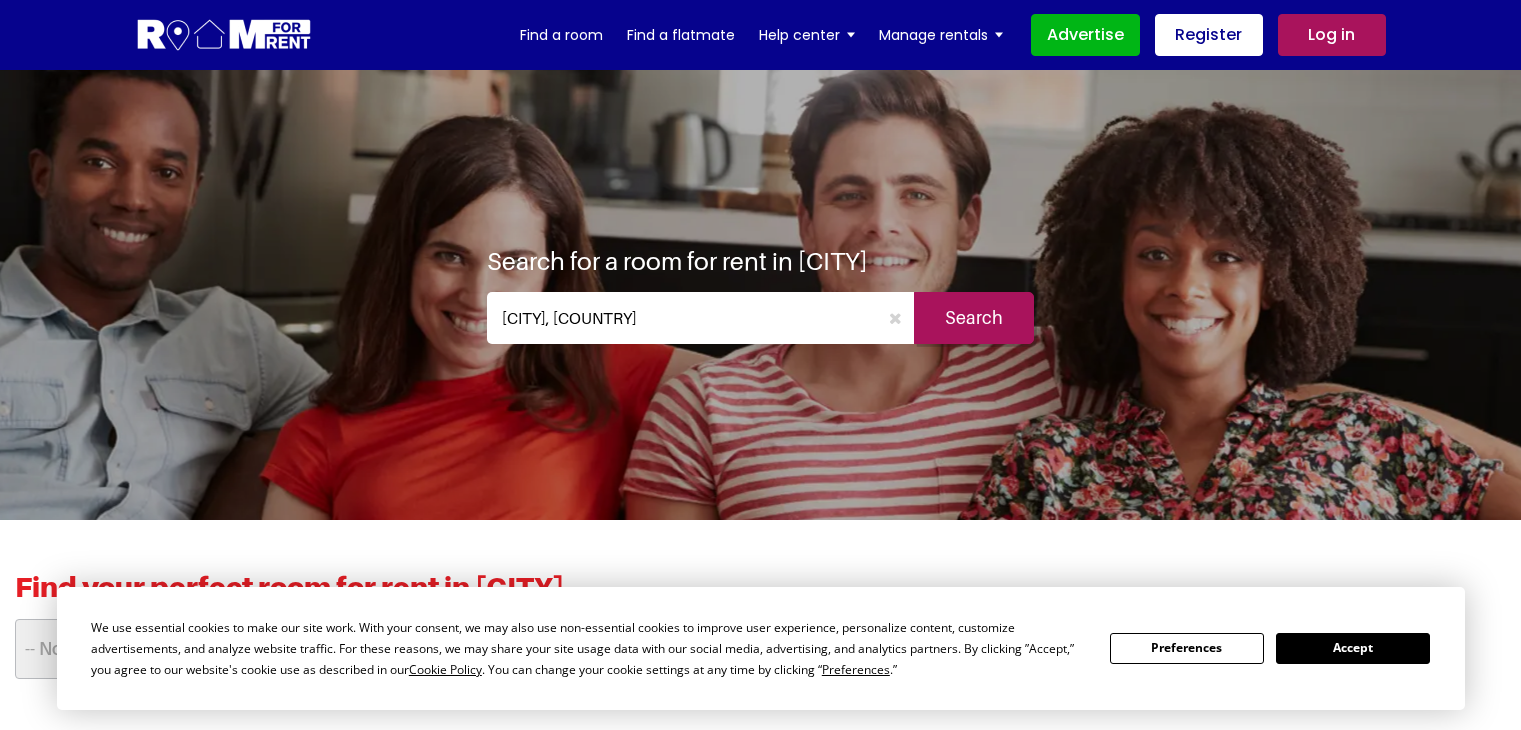 scroll, scrollTop: 0, scrollLeft: 0, axis: both 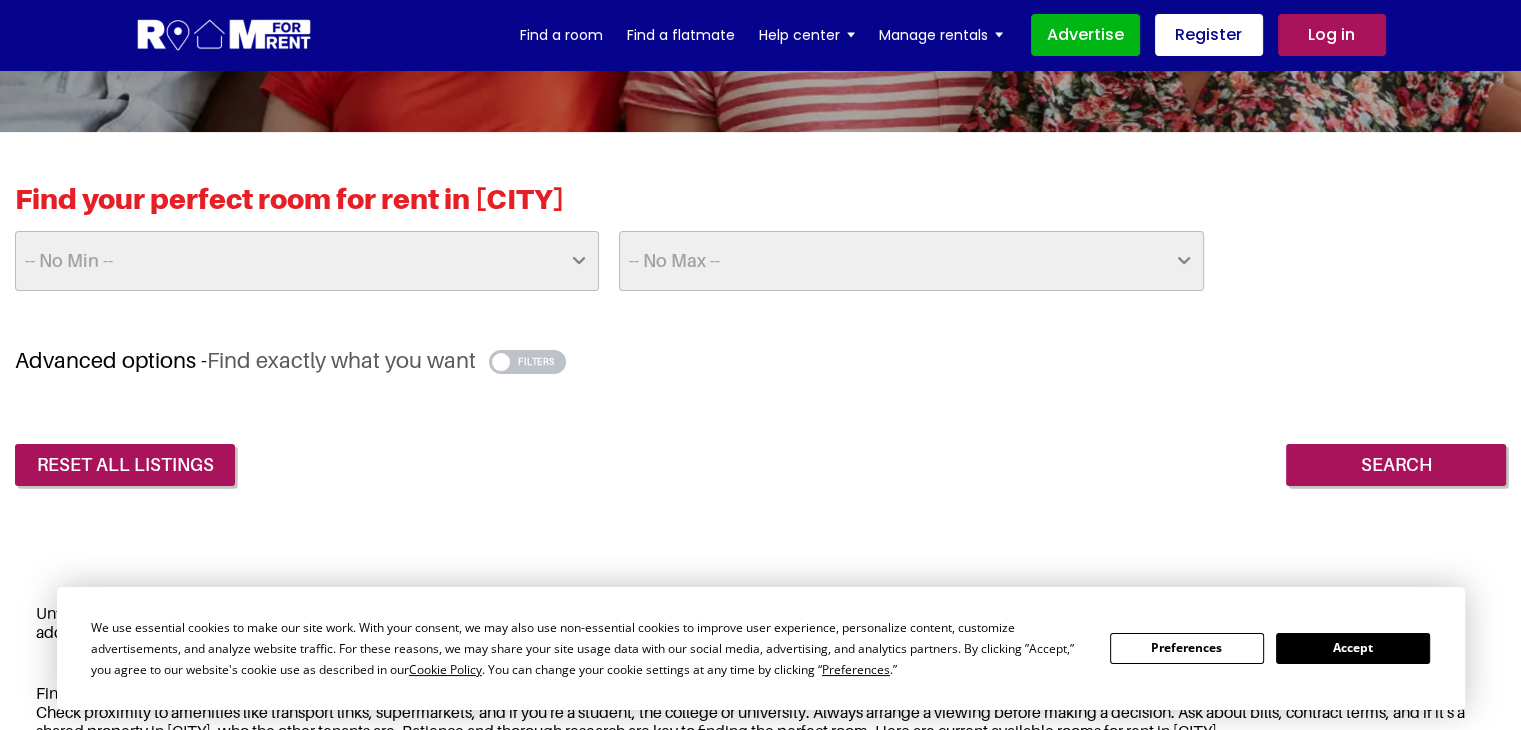 click on "Accept" at bounding box center (1353, 648) 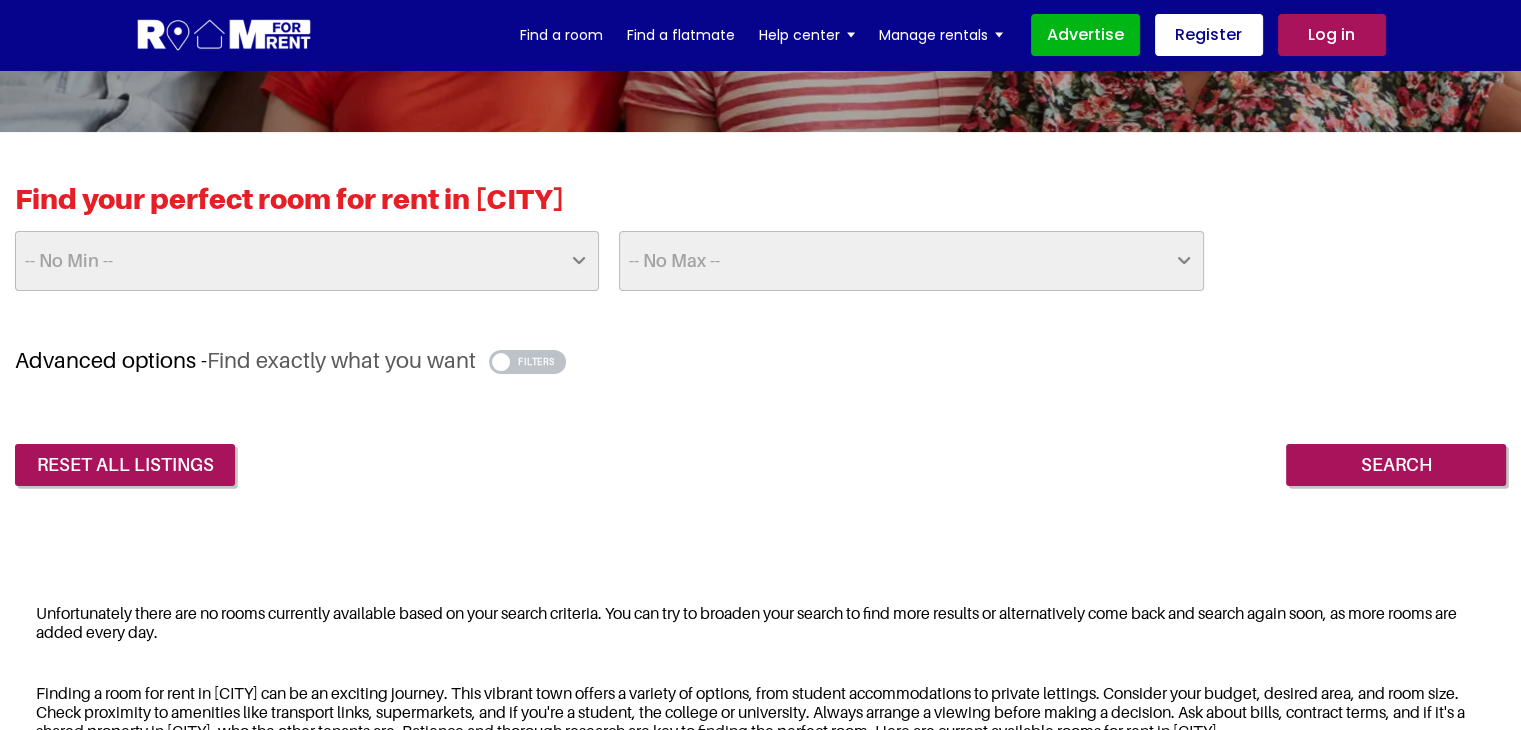 click on "-- No Min -- £25 £50 £75 £100 £125 £150 £175 £200 £225 £250 £275 £300 £325 £350 £375 £400 £425 £450 £475 £500 £525 £550 £575 £600 £625 £650 £675 £700 £725 £750 £775 £800 £825 £850 £875 £900 £925 £950 £975 £1000" at bounding box center (307, 261) 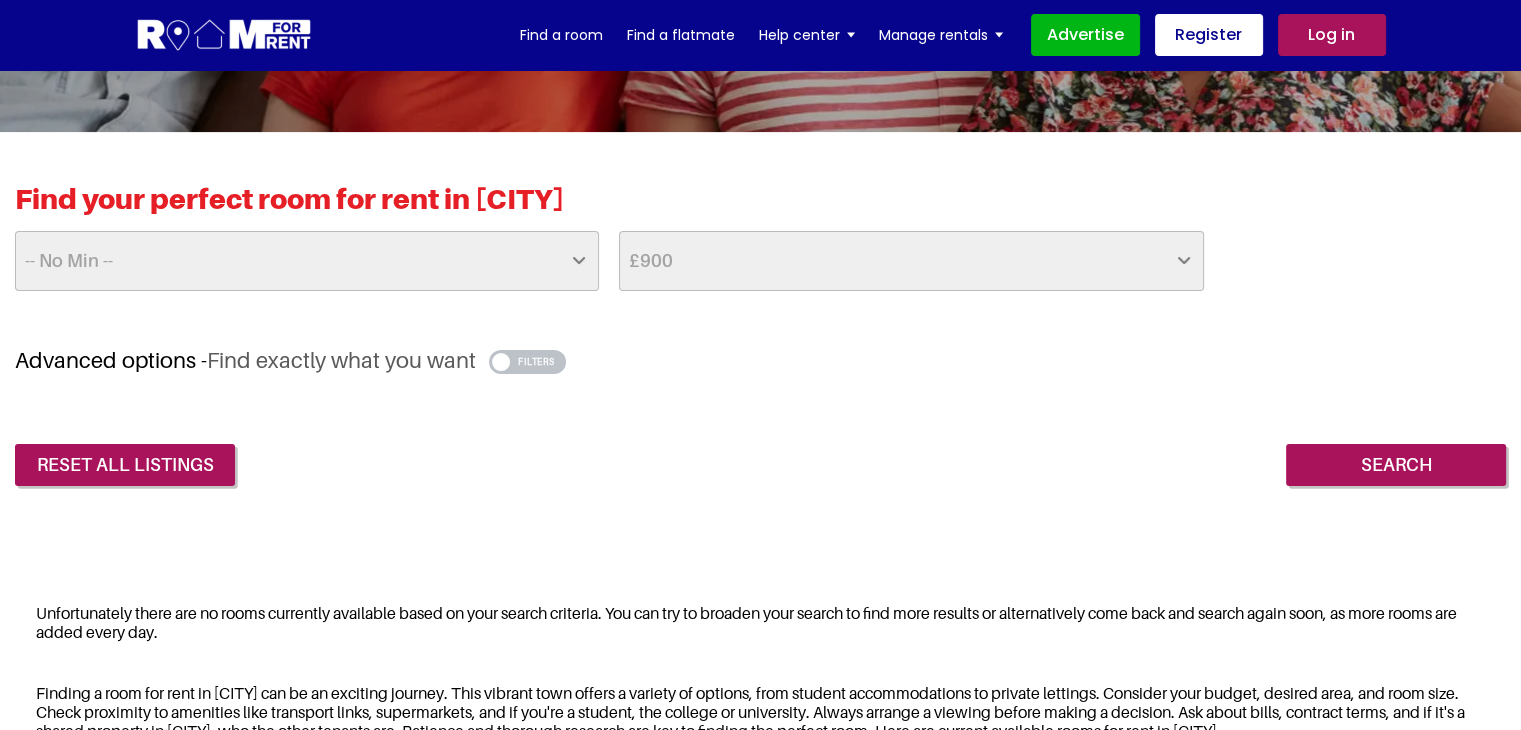 click on "-- No Max -- £50 £75 £100 £125 £150 £175 £200 £225 £250 £275 £300 £325 £350 £375 £400 £425 £450 £475 £500 £525 £550 £575 £600 £625 £650 £675 £700 £725 £750 £775 £800 £825 £850 £875 £900 £925 £950 £975 £1000 £1000+" at bounding box center (911, 261) 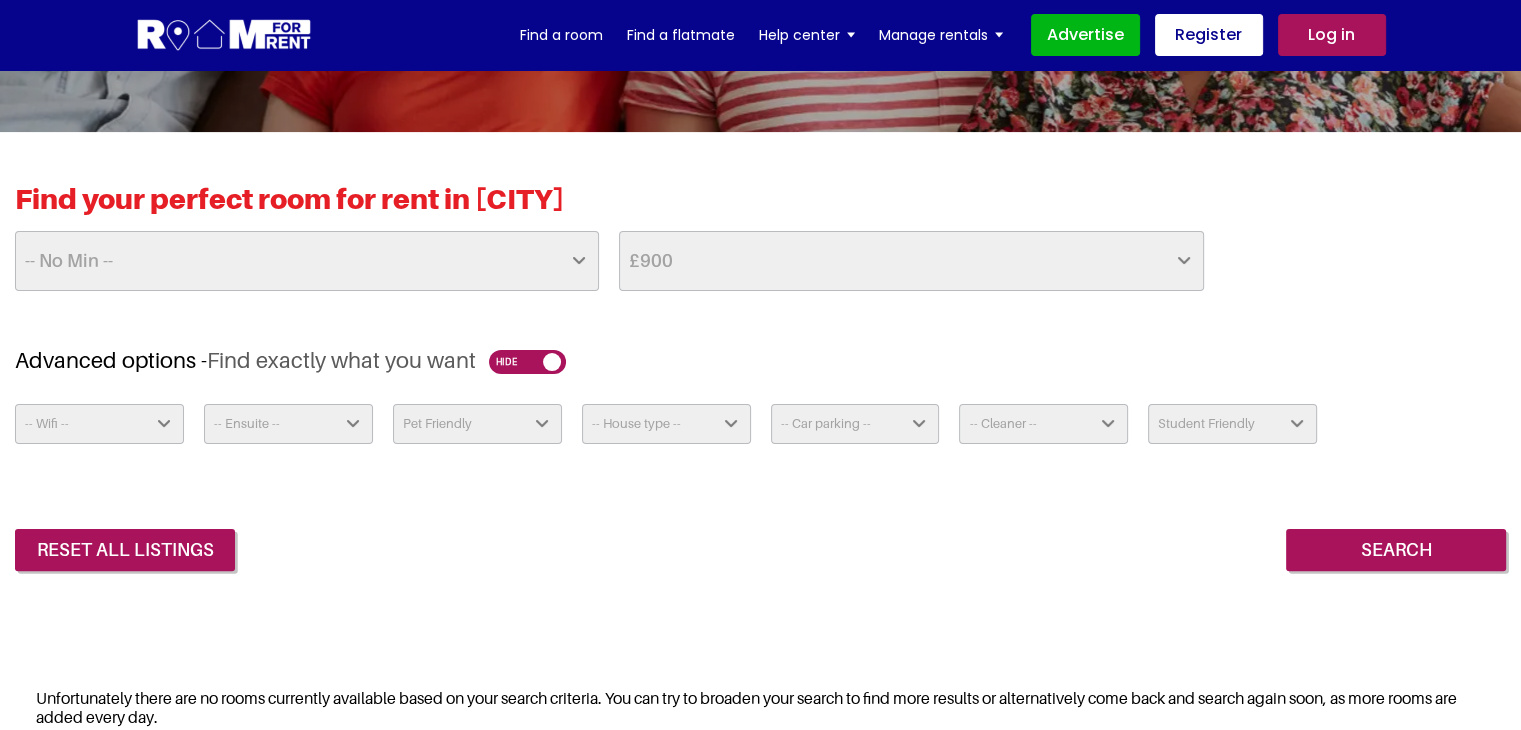 click on "-- Wifi -- Yes No" at bounding box center [99, 424] 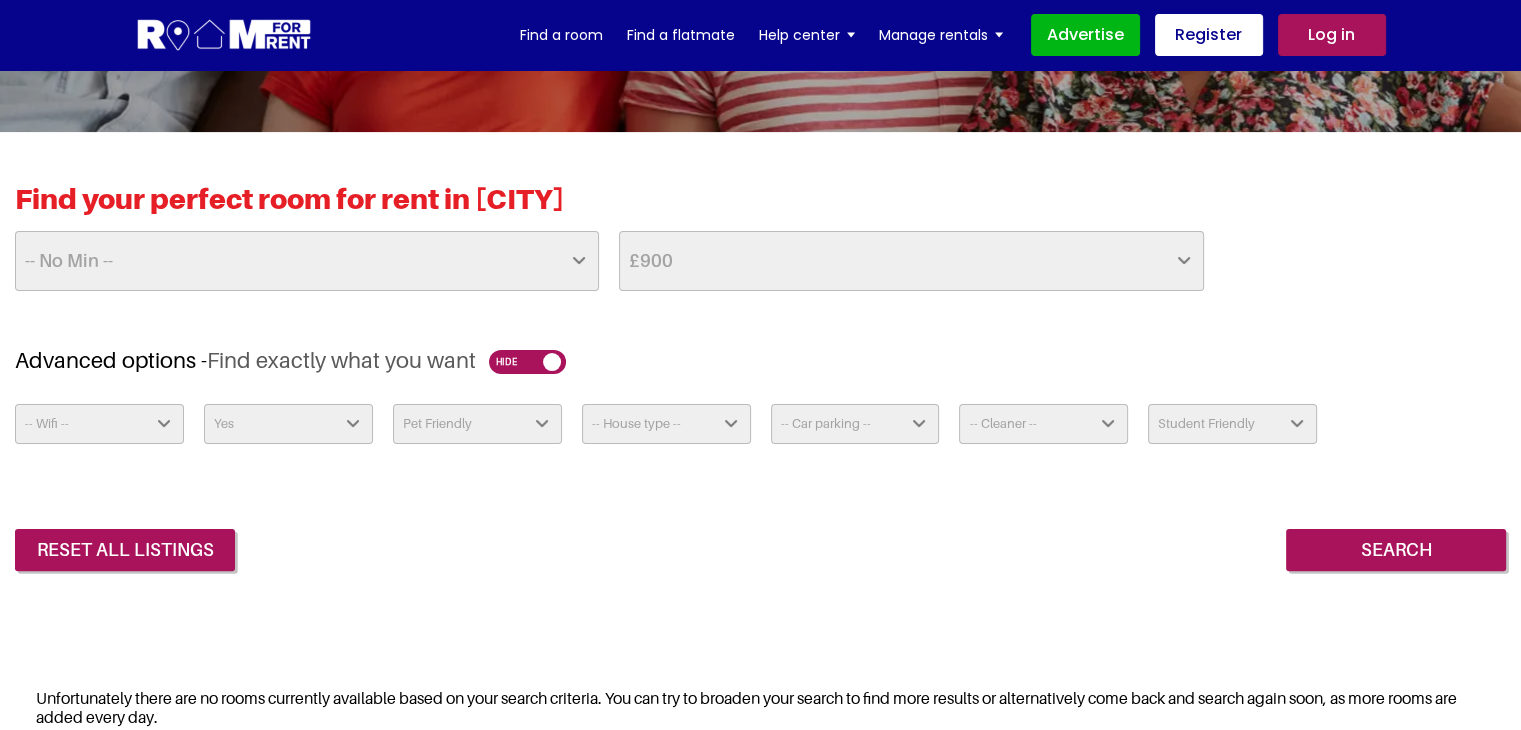 click on "-- Ensuite -- Yes No" at bounding box center [288, 424] 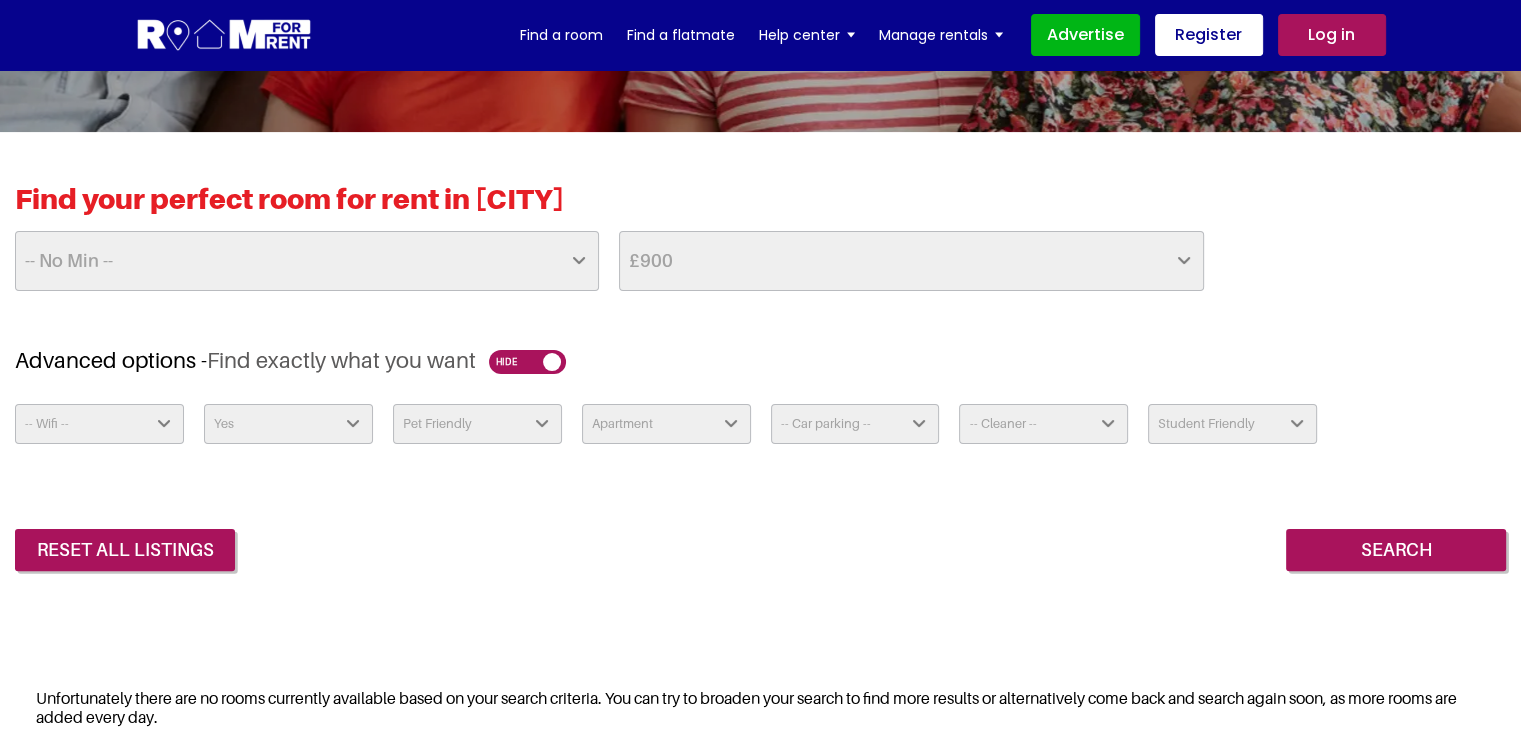 click on "-- House type -- Apartment House Farm Purpose Built Student Accomodation" at bounding box center [666, 424] 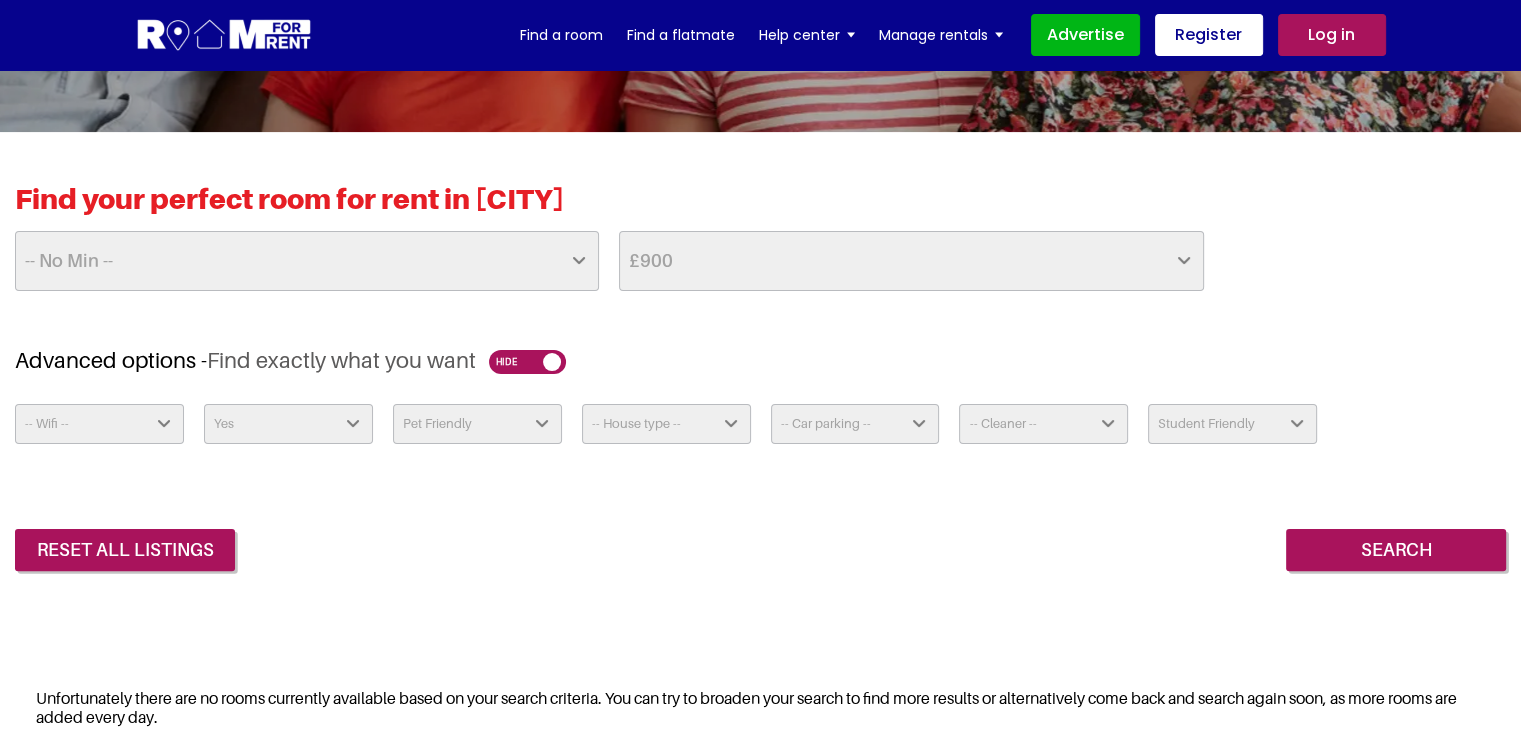 click on "-- House type -- Apartment House Farm Purpose Built Student Accomodation" at bounding box center (666, 424) 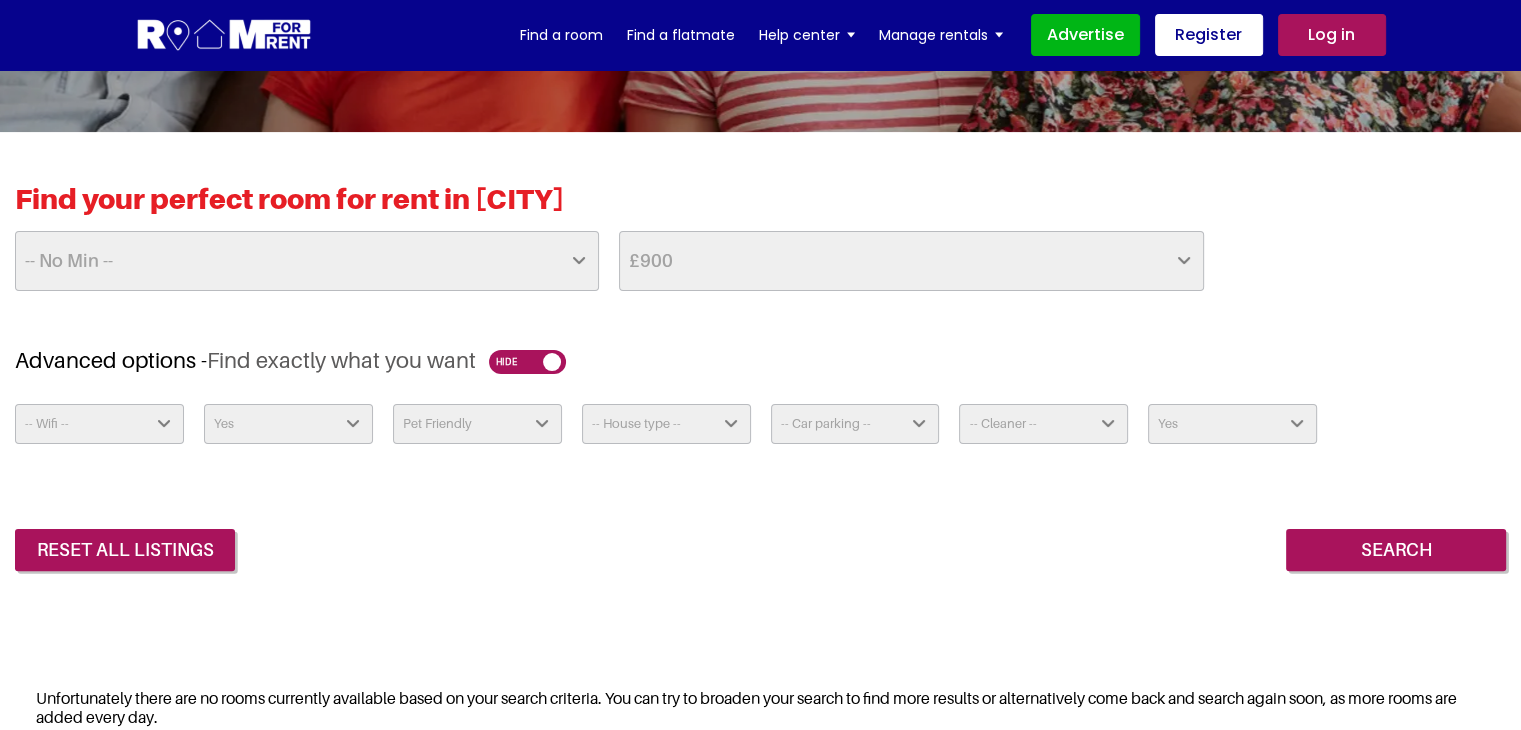 click on "Student Friendly Yes No" at bounding box center (1232, 424) 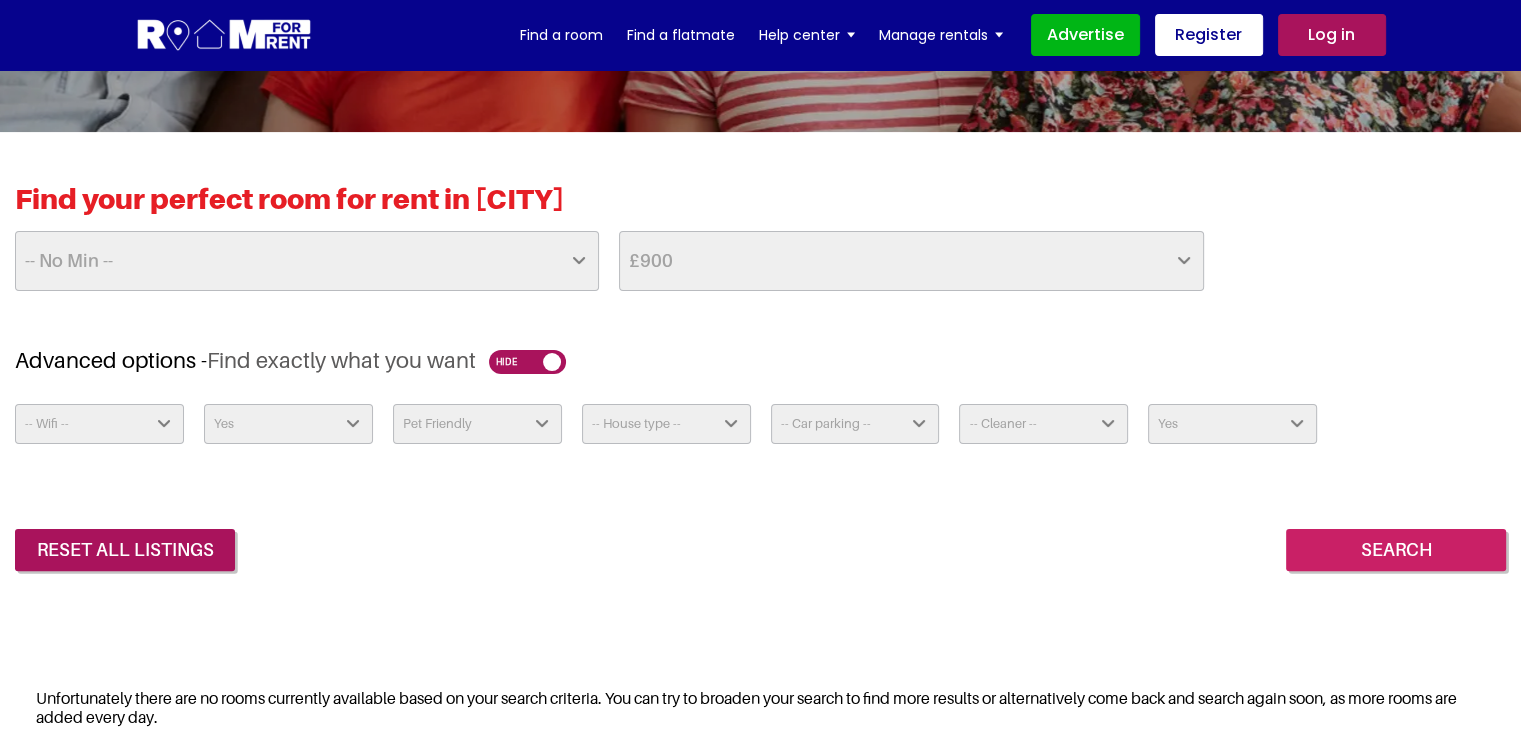 click on "Search" at bounding box center [1396, 550] 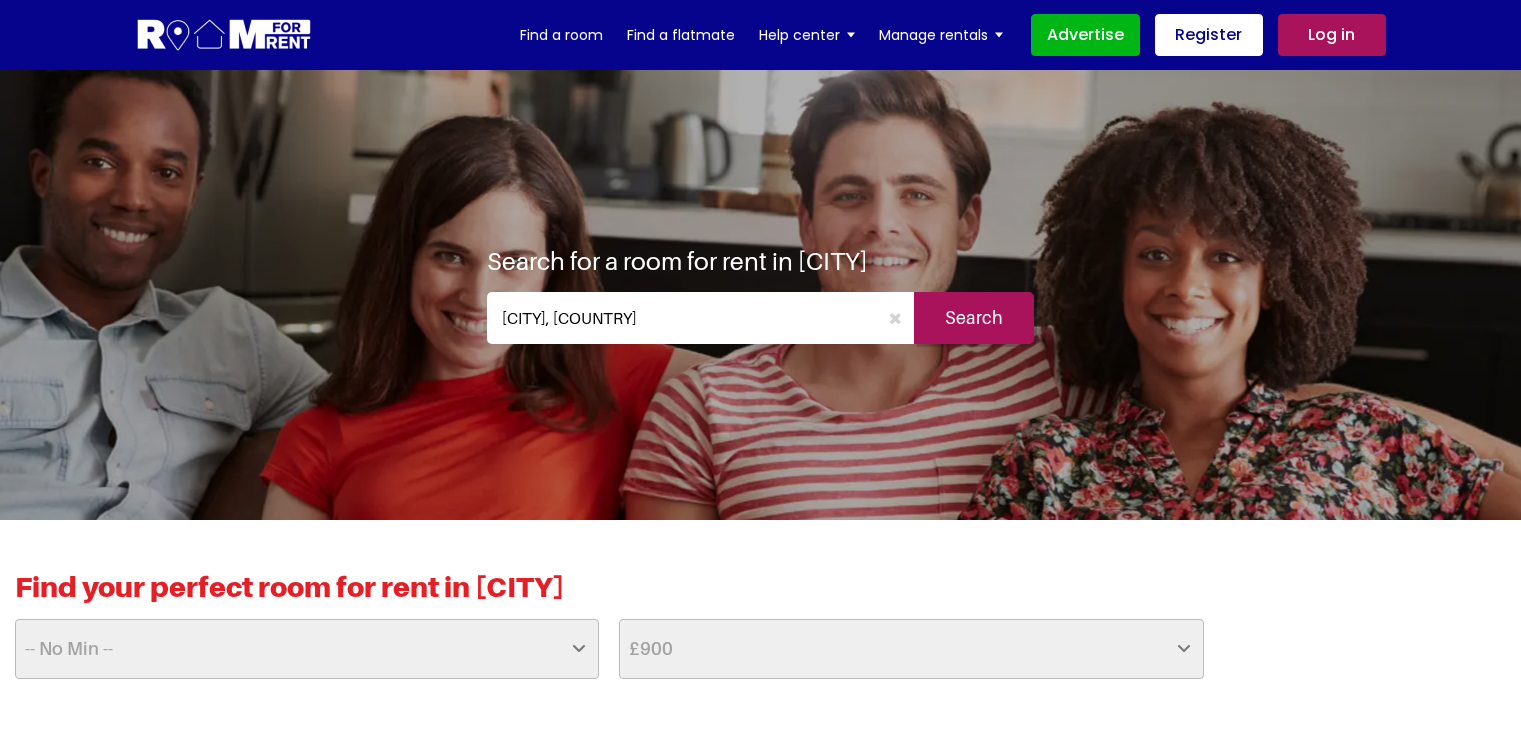 scroll, scrollTop: 0, scrollLeft: 0, axis: both 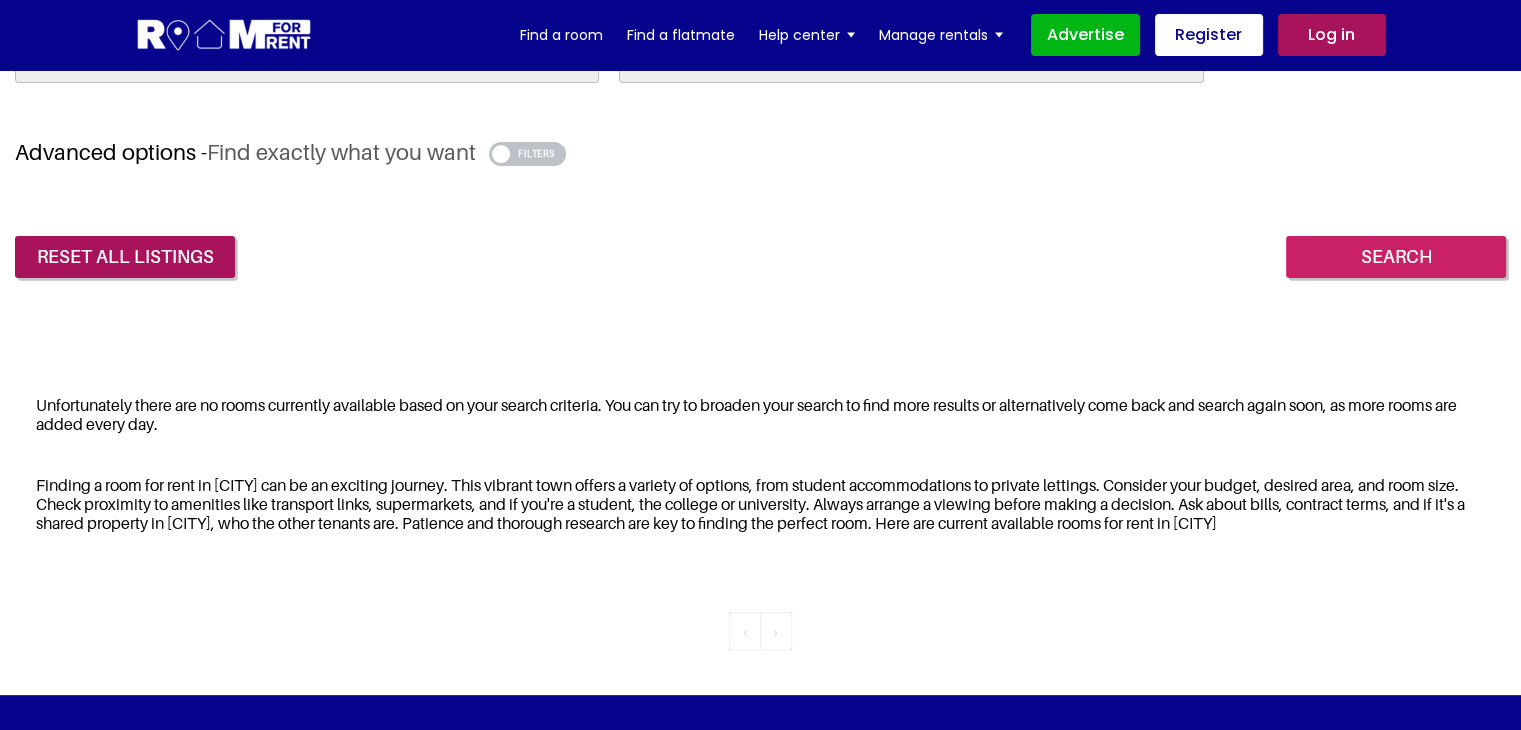 click on "Search" at bounding box center (1396, 257) 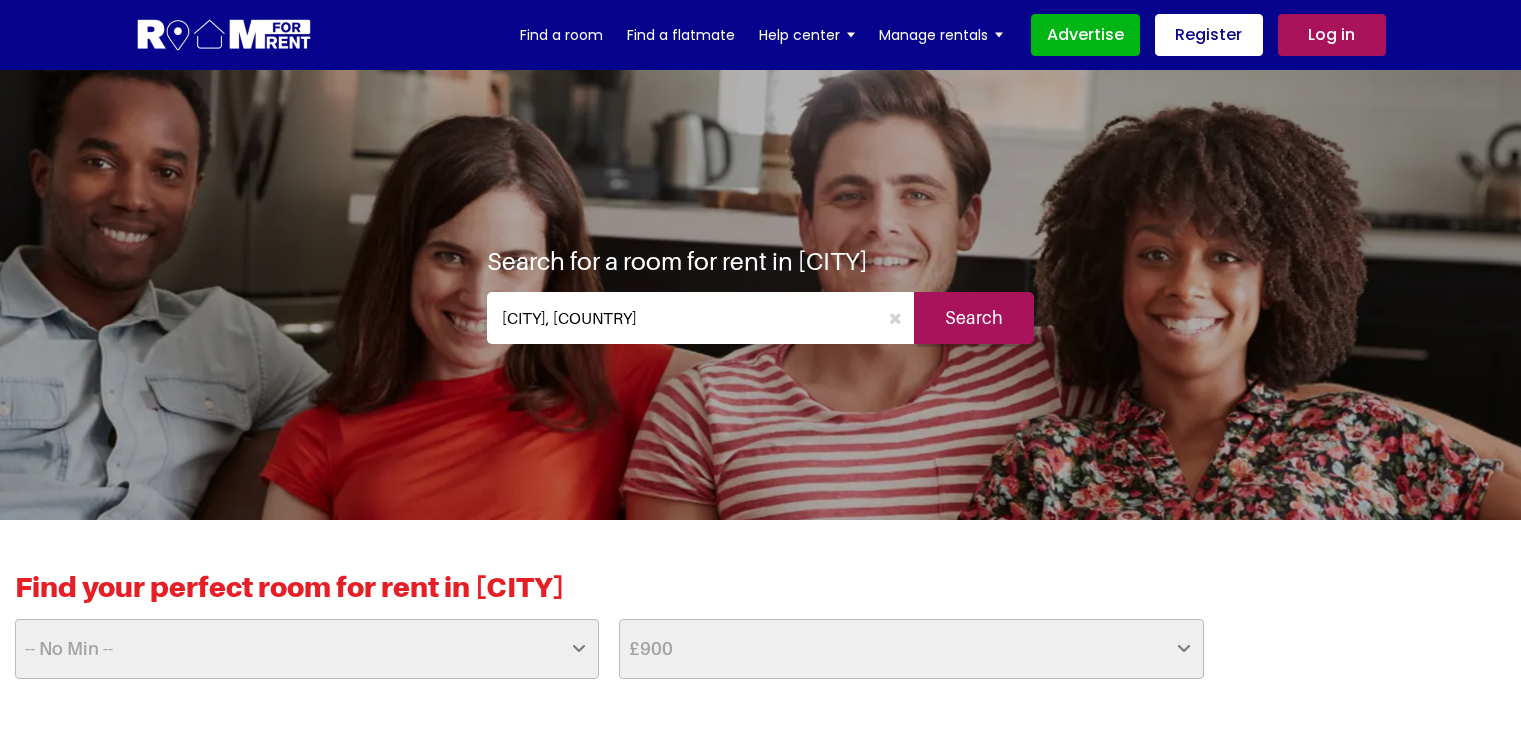 scroll, scrollTop: 596, scrollLeft: 0, axis: vertical 